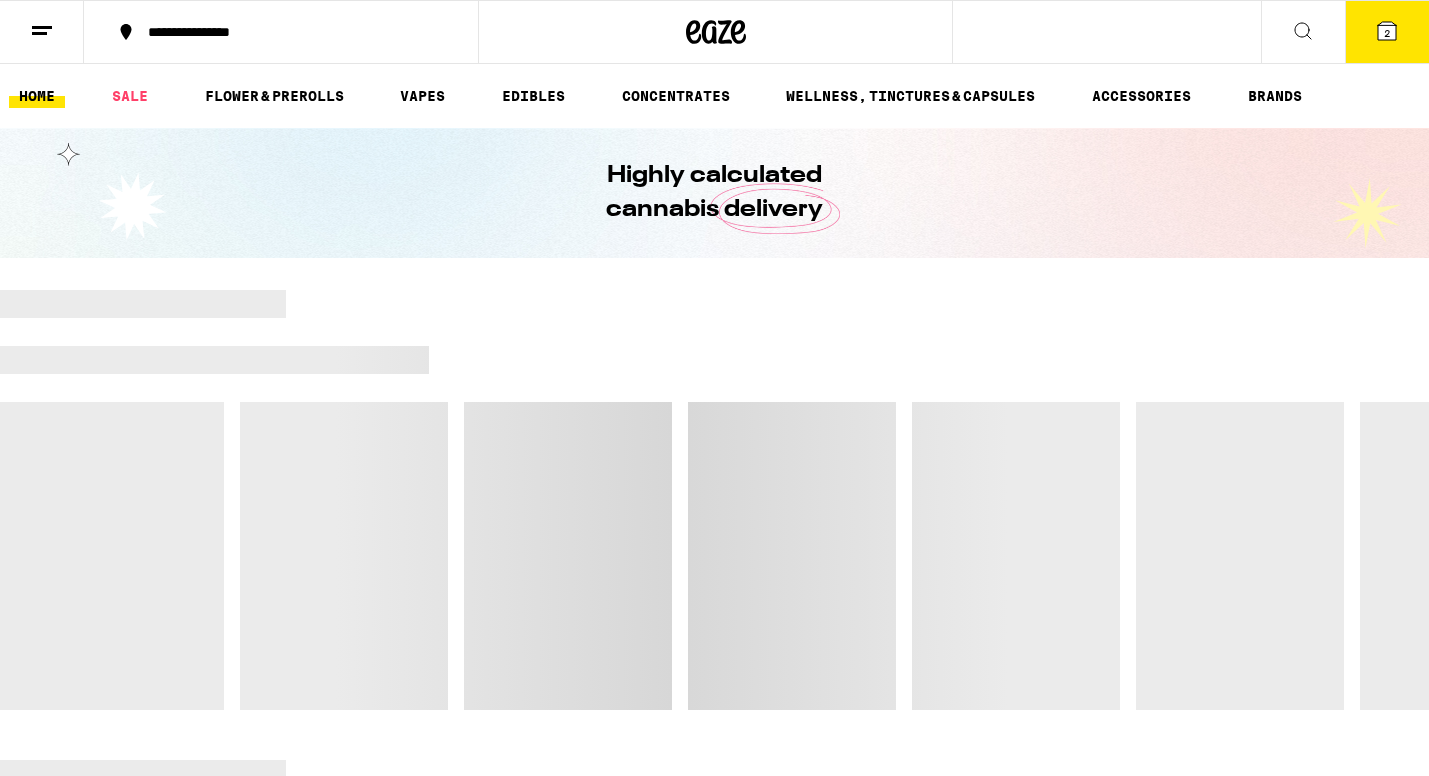 scroll, scrollTop: 0, scrollLeft: 0, axis: both 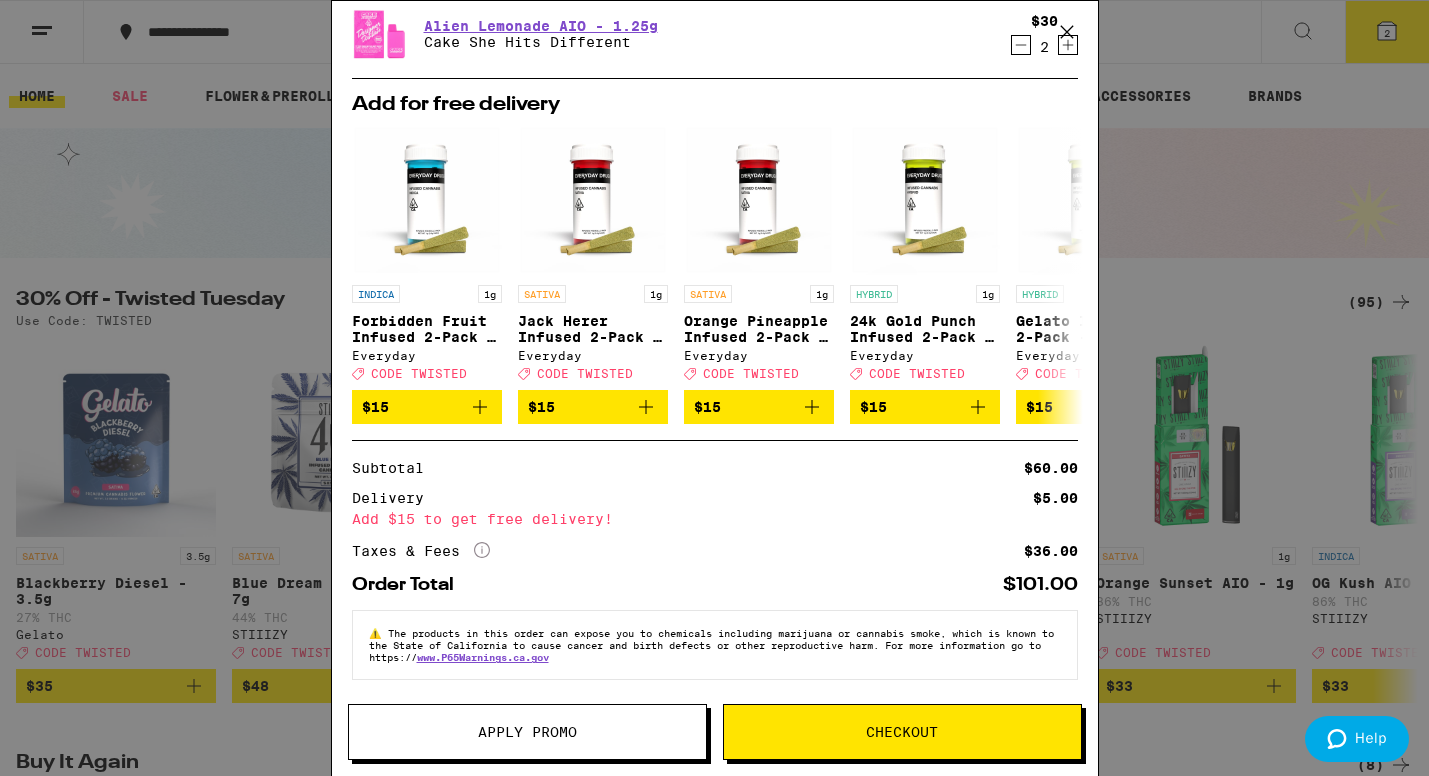click on "Checkout" at bounding box center (902, 732) 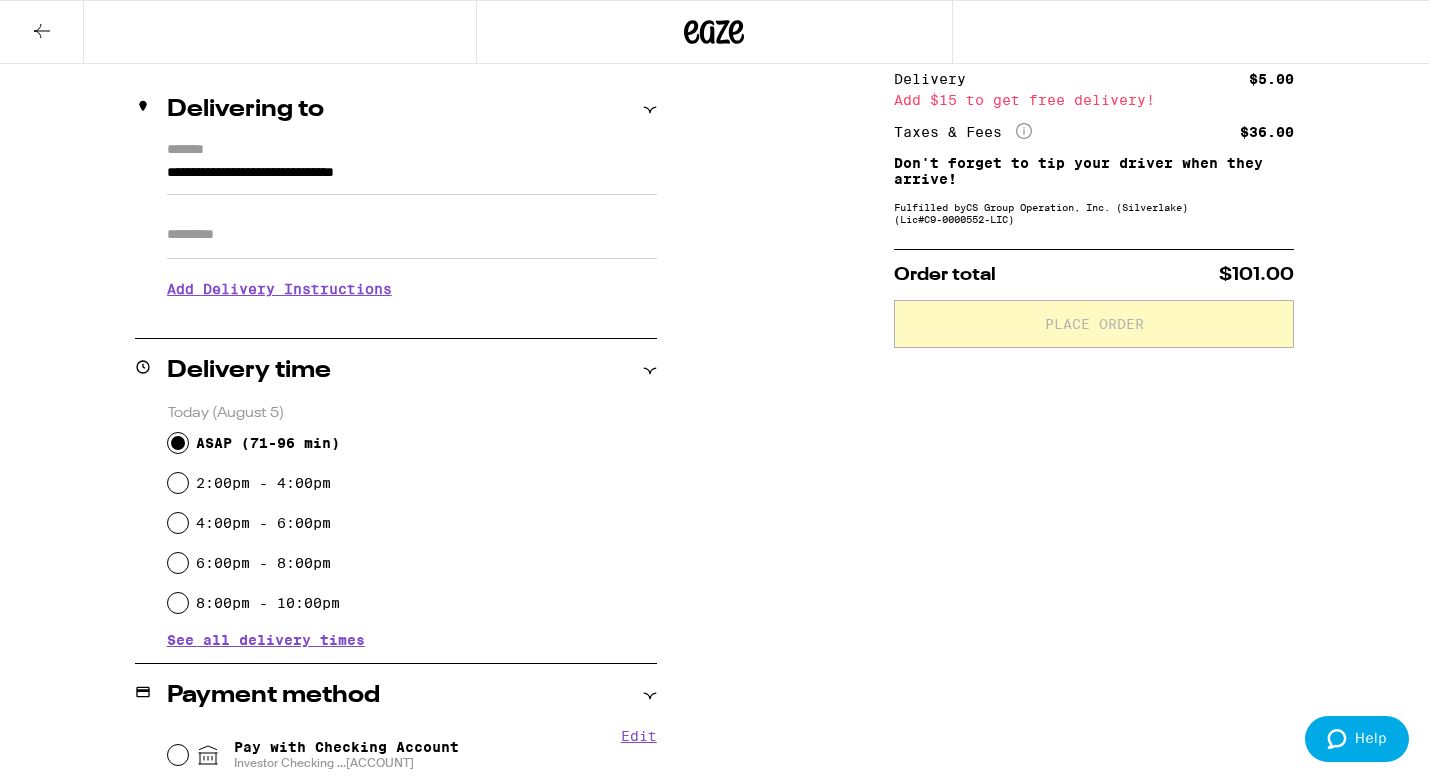 scroll, scrollTop: 479, scrollLeft: 0, axis: vertical 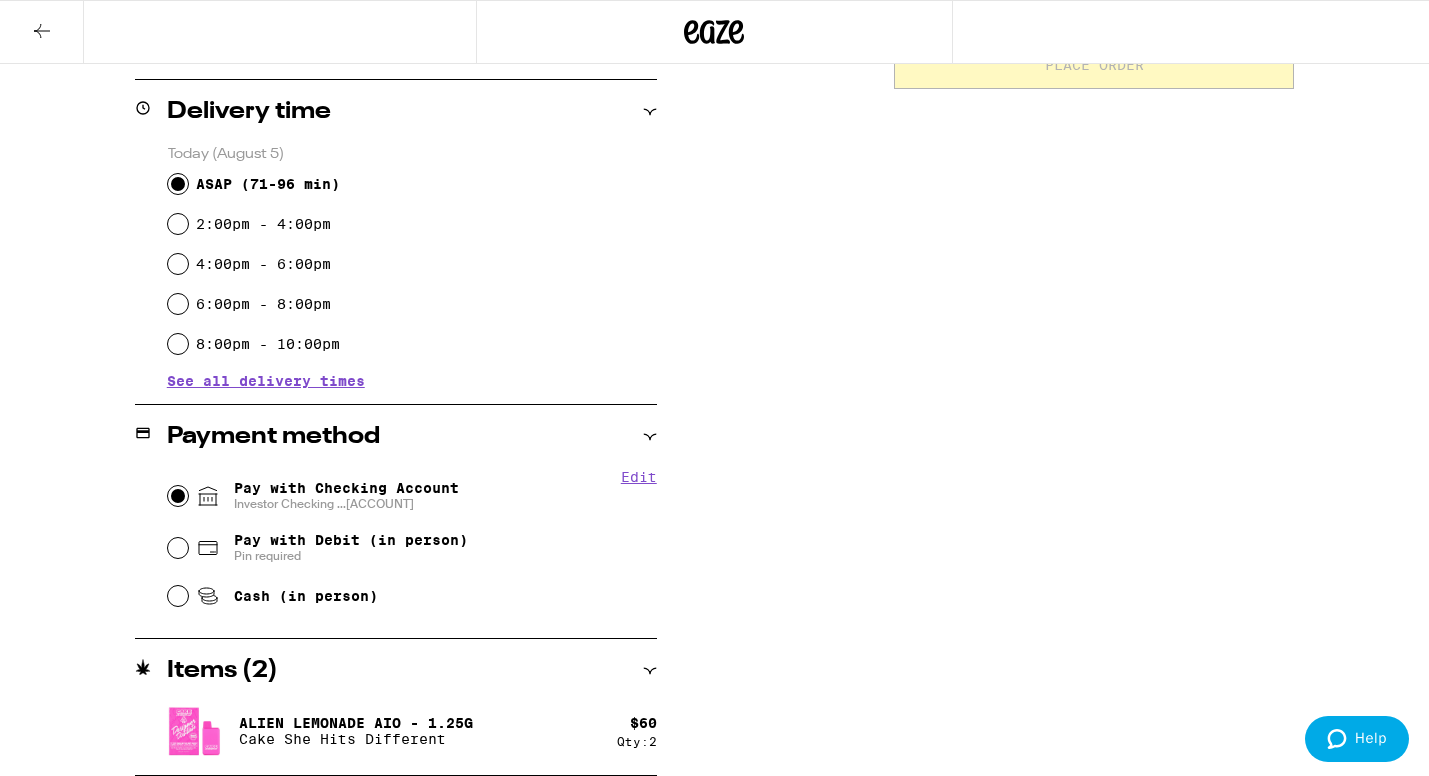 click on "Pay with Checking Account Investor Checking ...731" at bounding box center [178, 496] 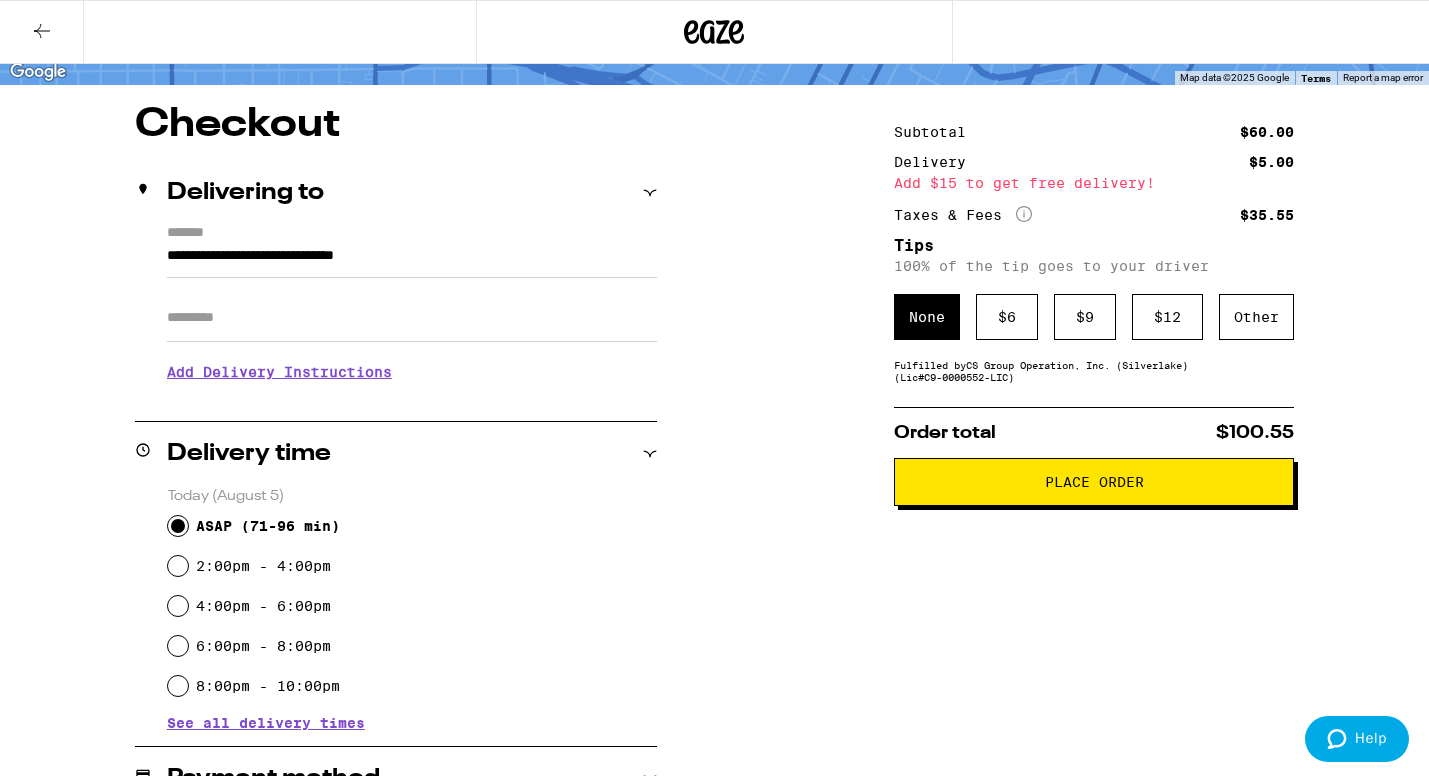 scroll, scrollTop: 65, scrollLeft: 0, axis: vertical 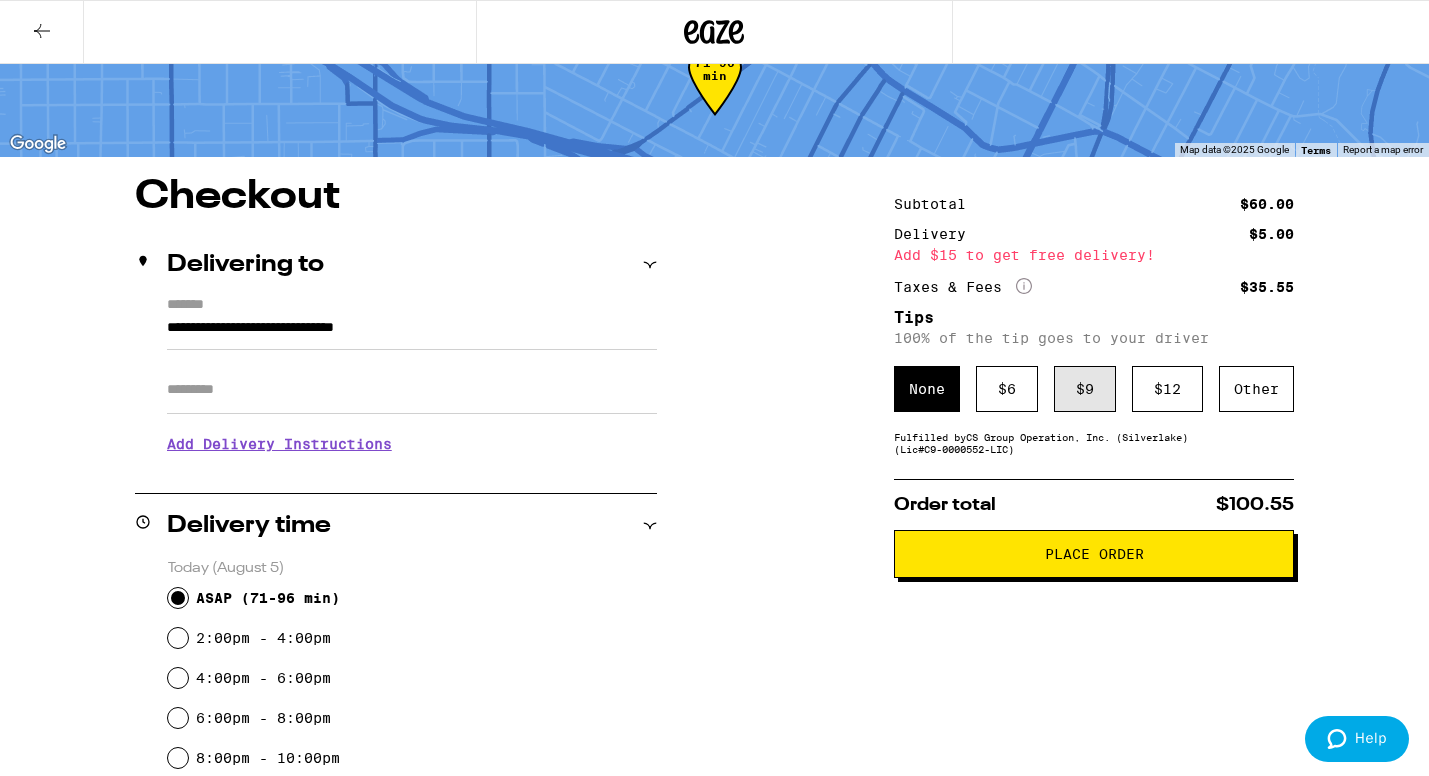 click on "$ 9" at bounding box center (1085, 389) 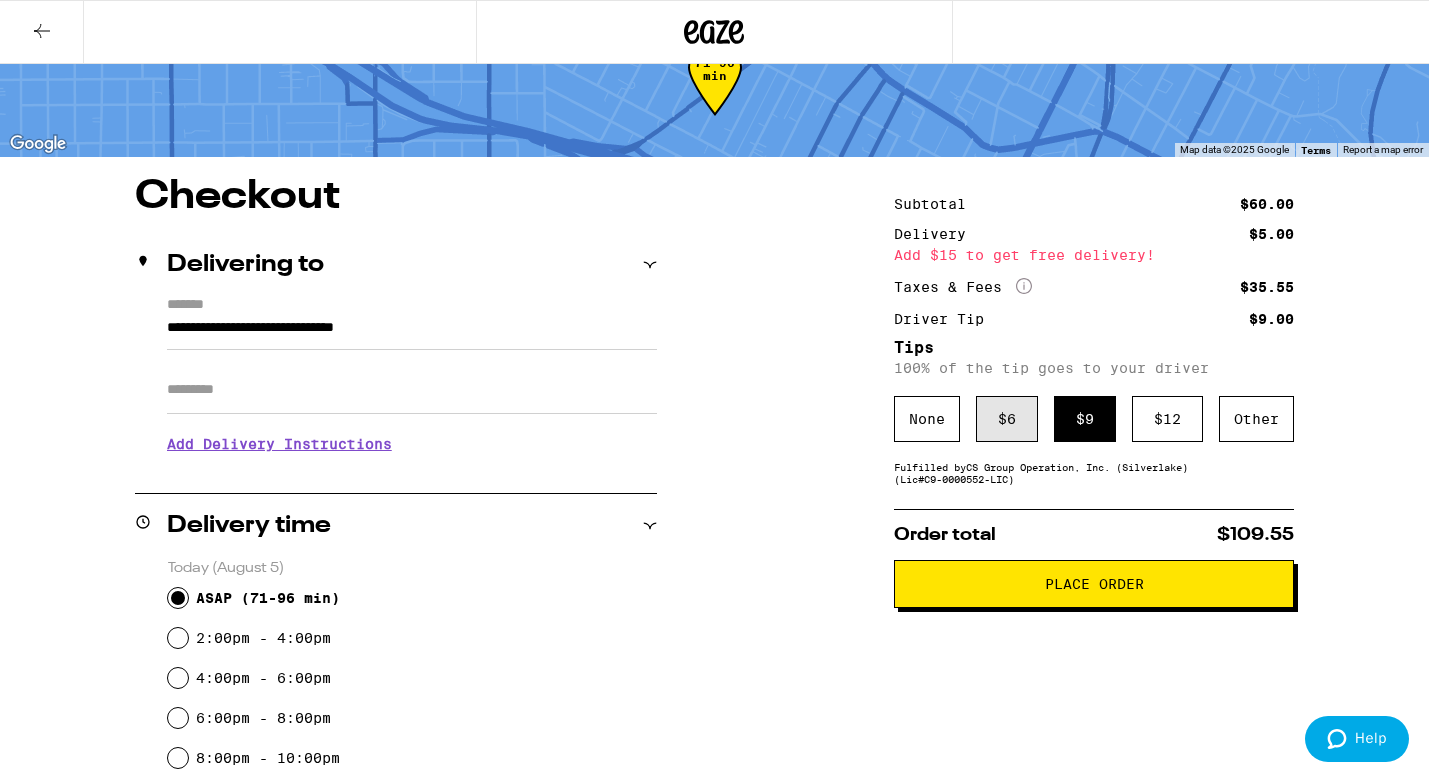 click on "$ 6" at bounding box center [1007, 419] 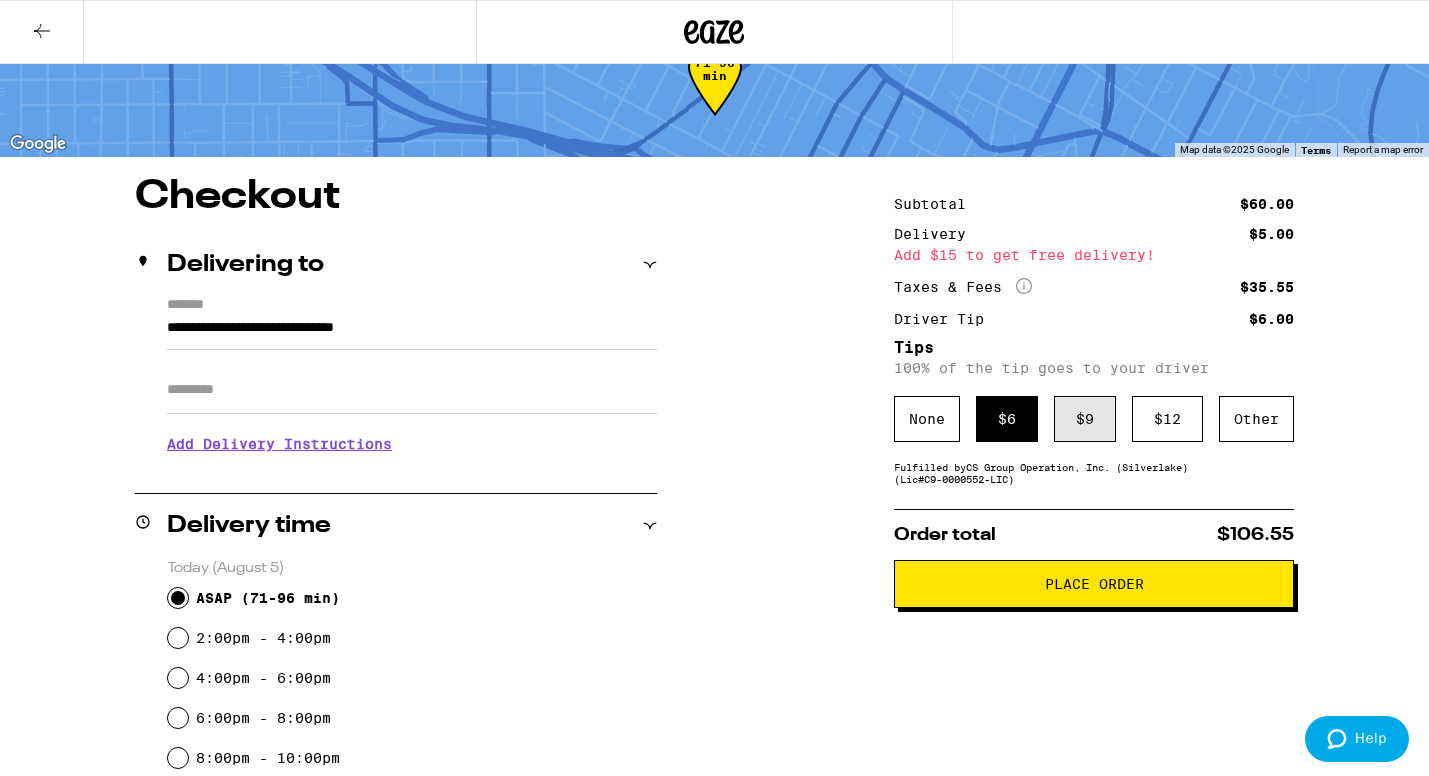 click on "$ 9" at bounding box center [1085, 419] 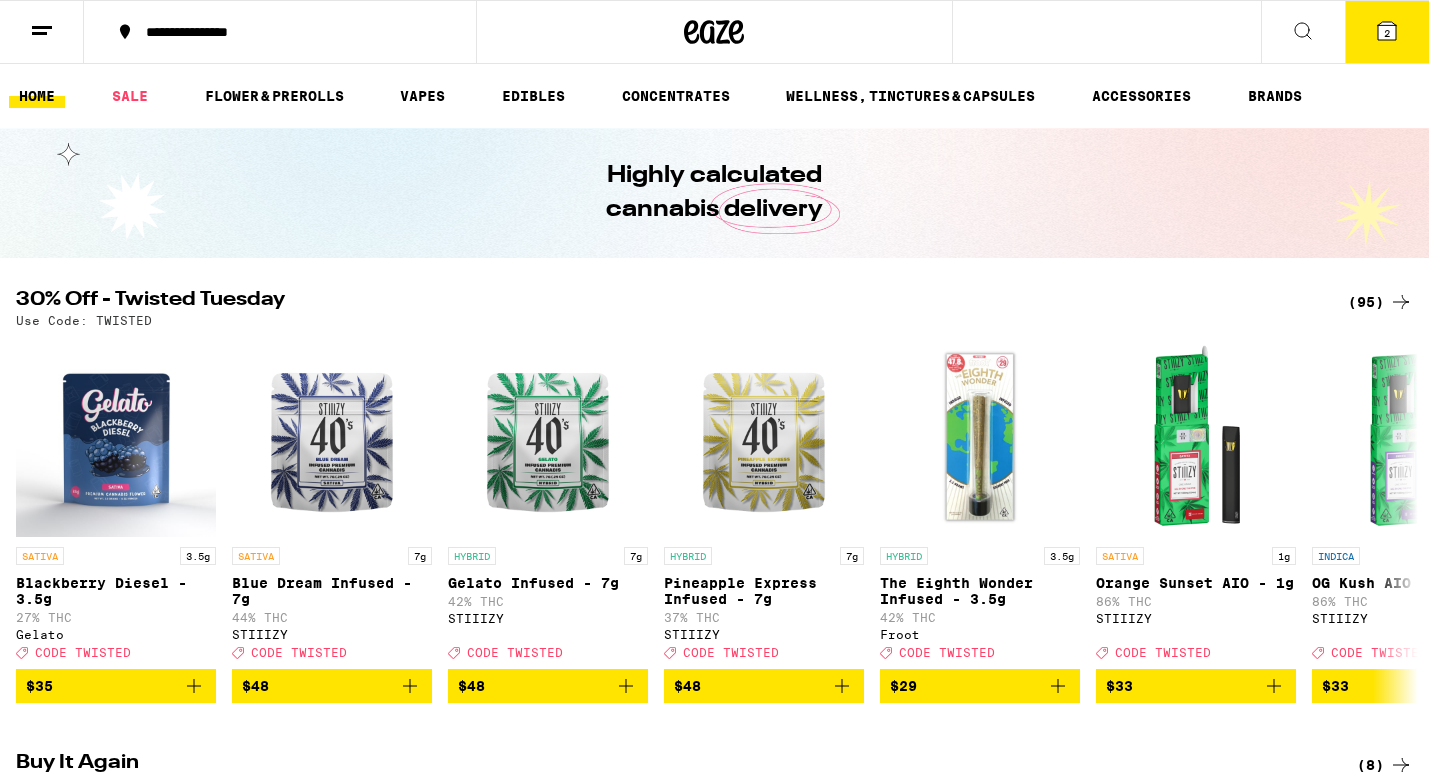 click on "2" at bounding box center (1387, 32) 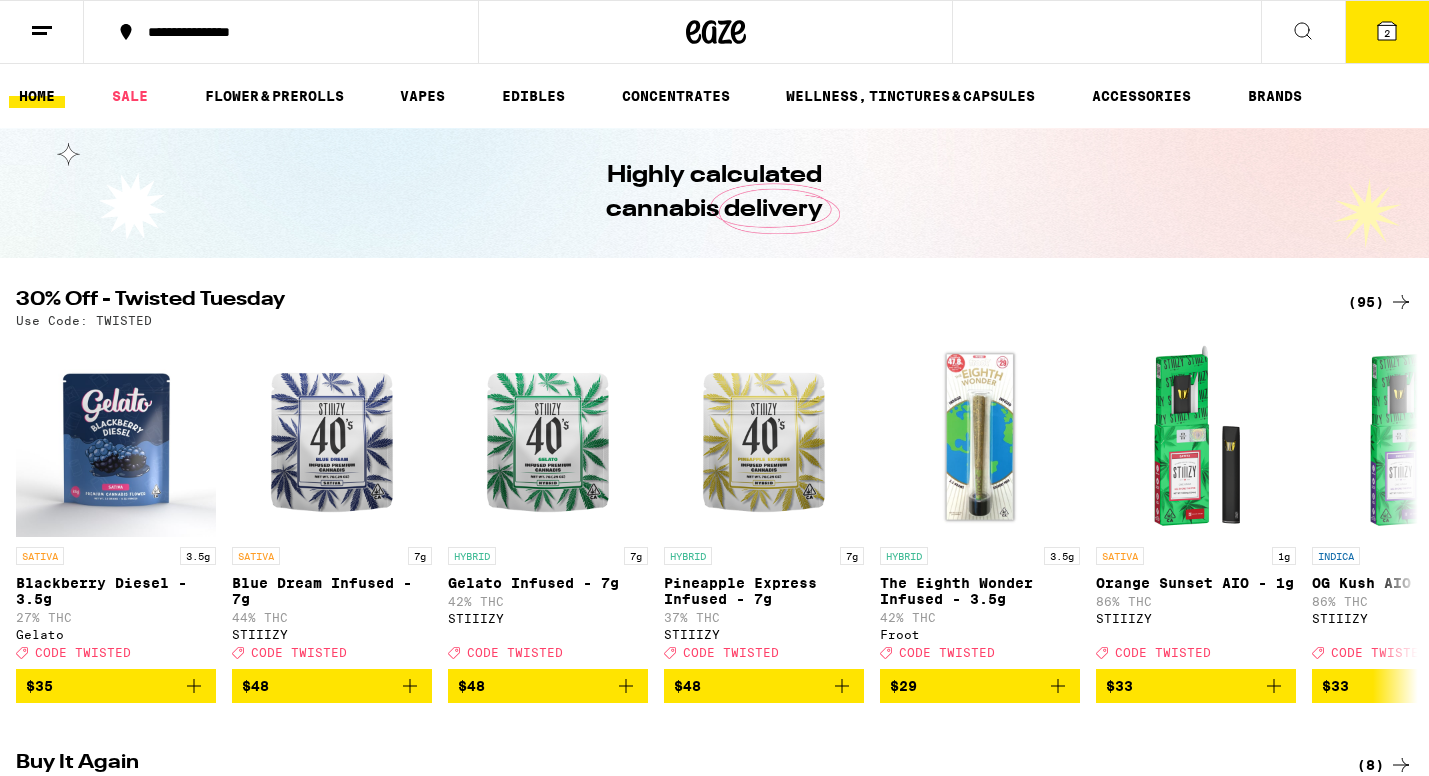 scroll, scrollTop: 0, scrollLeft: 0, axis: both 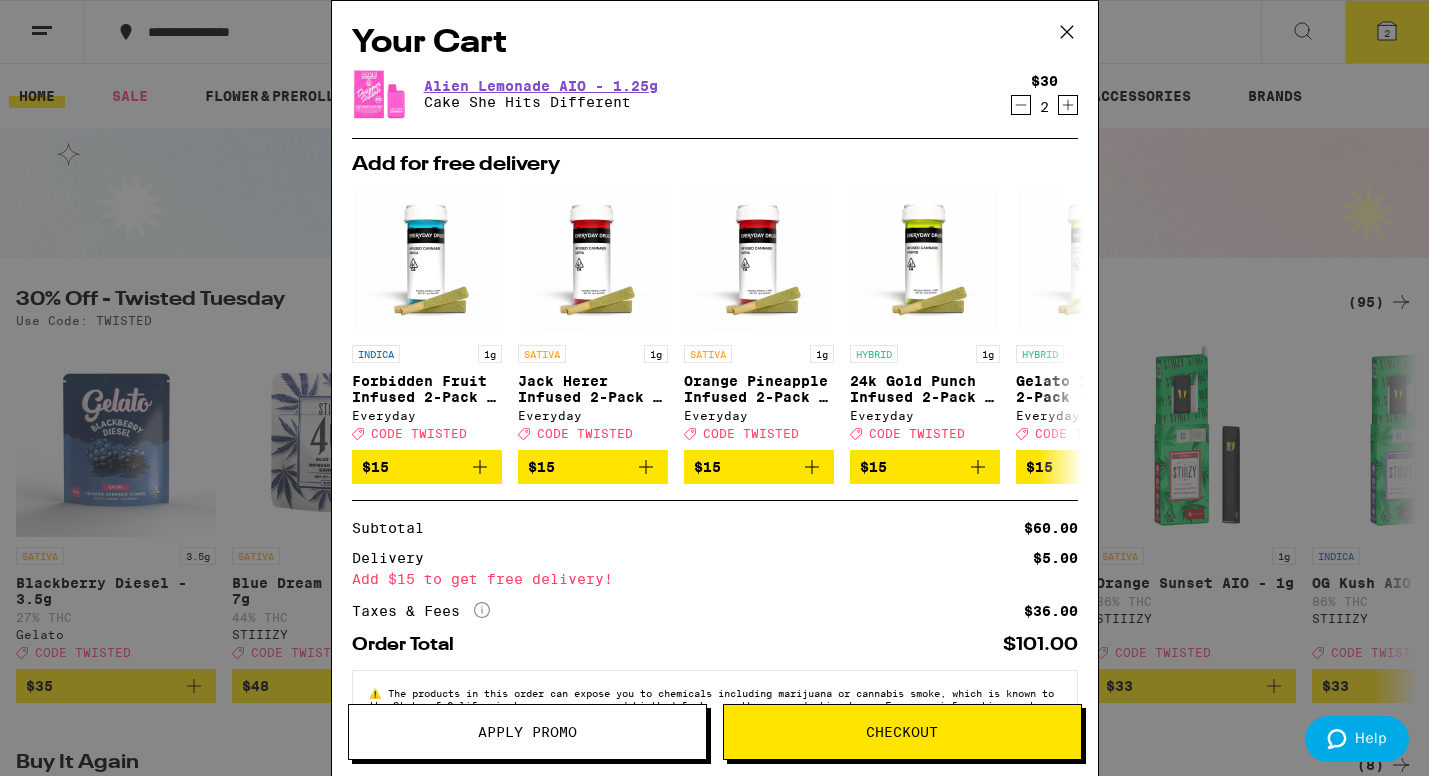 click on "Your Cart Alien Lemonade AIO - 1.25g Cake She Hits Different $30 2 Add for free delivery INDICA 1g Forbidden Fruit Infused 2-Pack - 1g Everyday Deal Created with Sketch. CODE TWISTED $15 SATIVA 1g Jack Herer Infused 2-Pack - 1g Everyday Deal Created with Sketch. CODE TWISTED $15 SATIVA 1g Orange Pineapple Infused 2-Pack - 1g Everyday Deal Created with Sketch. CODE TWISTED $15 HYBRID 1g 24k Gold Punch Infused 2-Pack - 1g Everyday Deal Created with Sketch. CODE TWISTED $15 HYBRID 1g Gelato Infused 2-Pack - 1g Everyday Deal Created with Sketch. CODE TWISTED $15 INDICA Mango Gummies Kanha $15 INDICA Pink Lemonade Gummies Kanha $15 INDICA Strawberry Gummies Kanha $15 SATIVA Cherry Gummies Kanha $15 SATIVA Pineapple Gummies Kanha $15 Subtotal $60.00 Delivery $5.00 Add $15 to get free delivery! Taxes & Fees More Info $36.00 Order Total $101.00 ⚠️ www.P65Warnings.[STATE].gov Apply Promo Checkout" at bounding box center (714, 388) 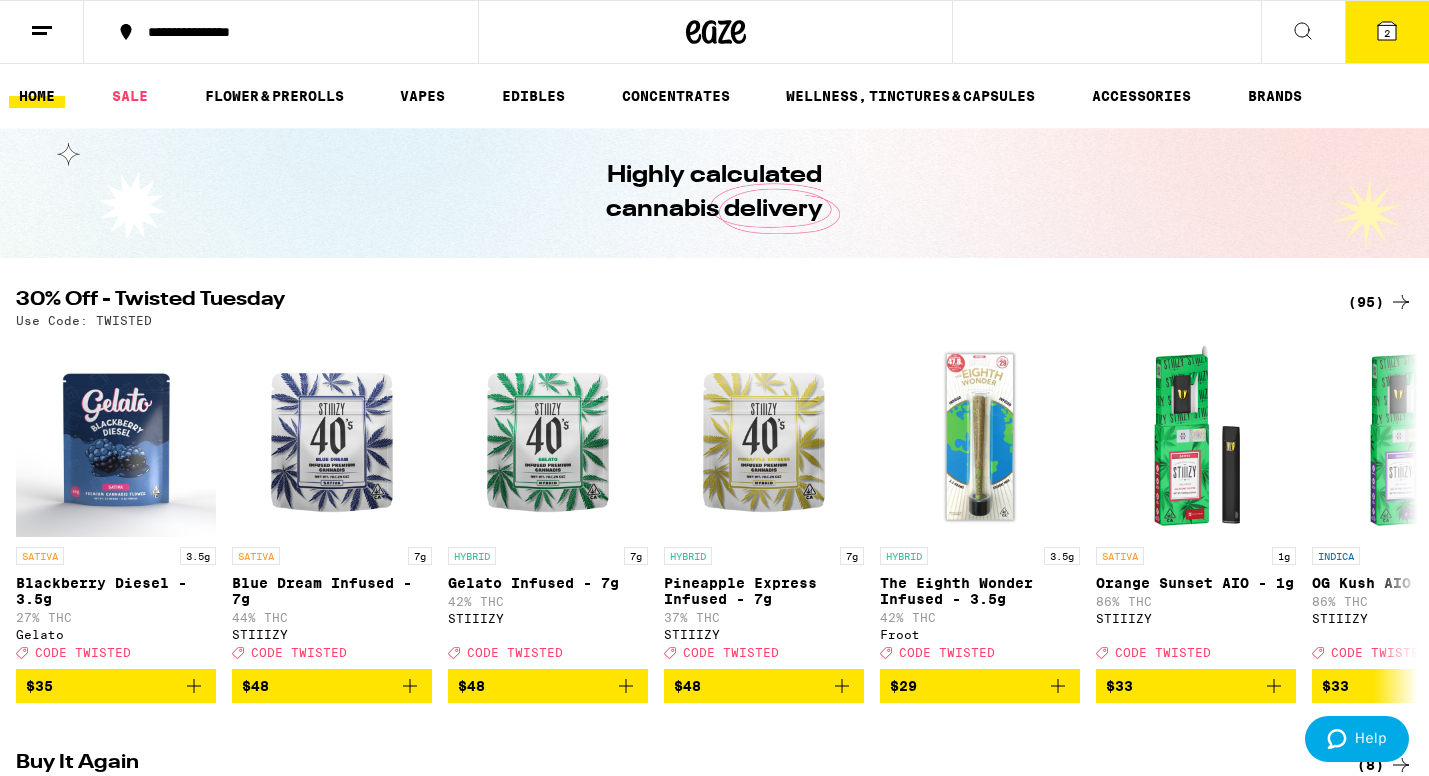 scroll, scrollTop: 0, scrollLeft: 0, axis: both 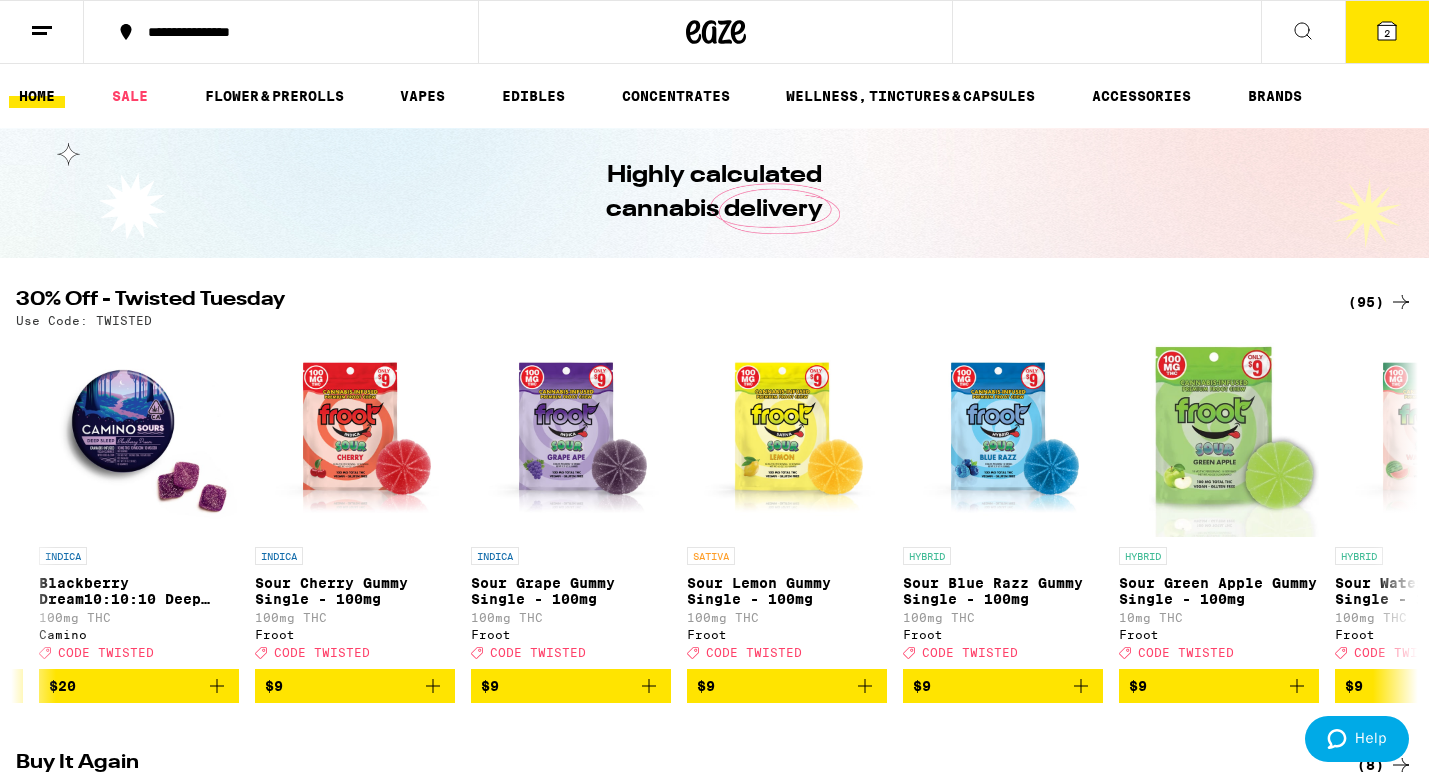 click 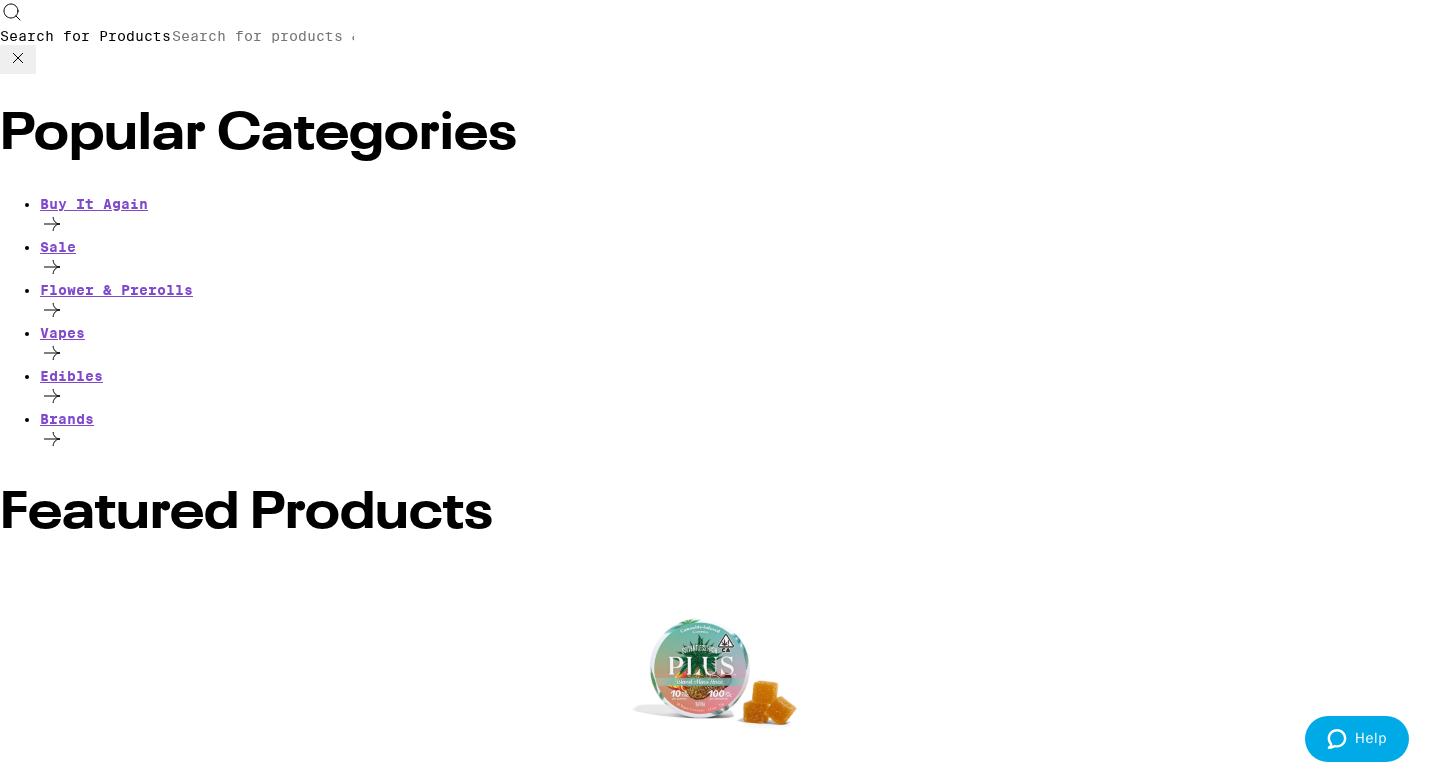 click on "Search for Products" at bounding box center (263, 36) 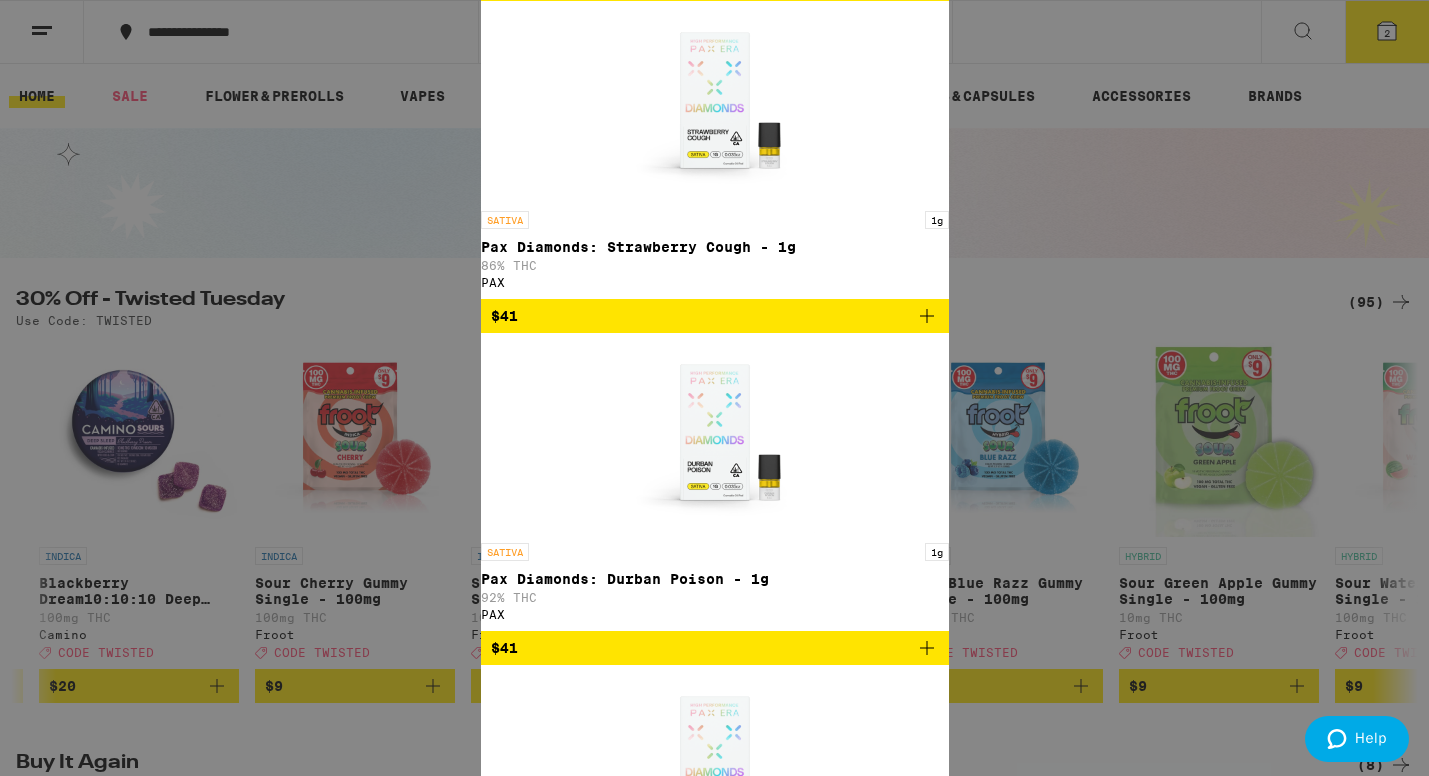 type on "almonds" 